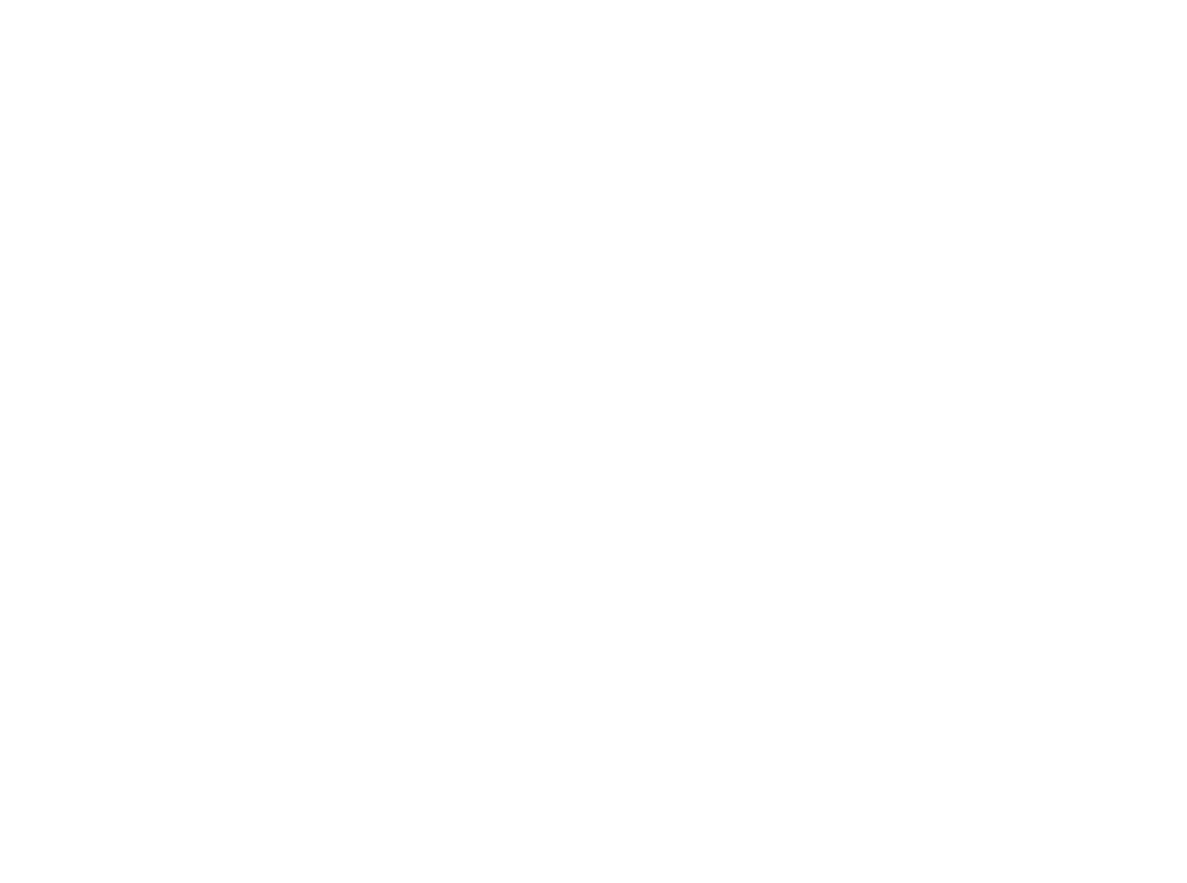 scroll, scrollTop: 0, scrollLeft: 0, axis: both 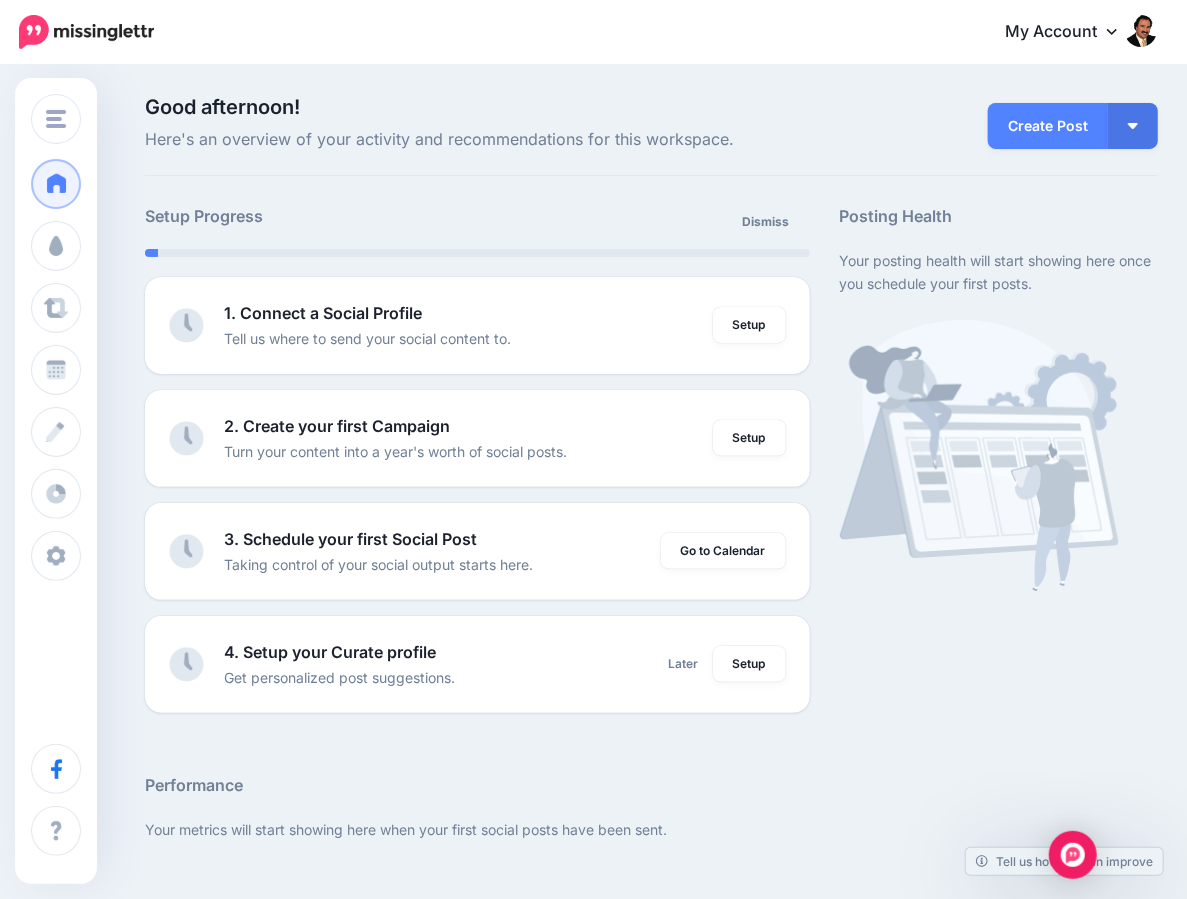 click on "My Account" at bounding box center (1071, 32) 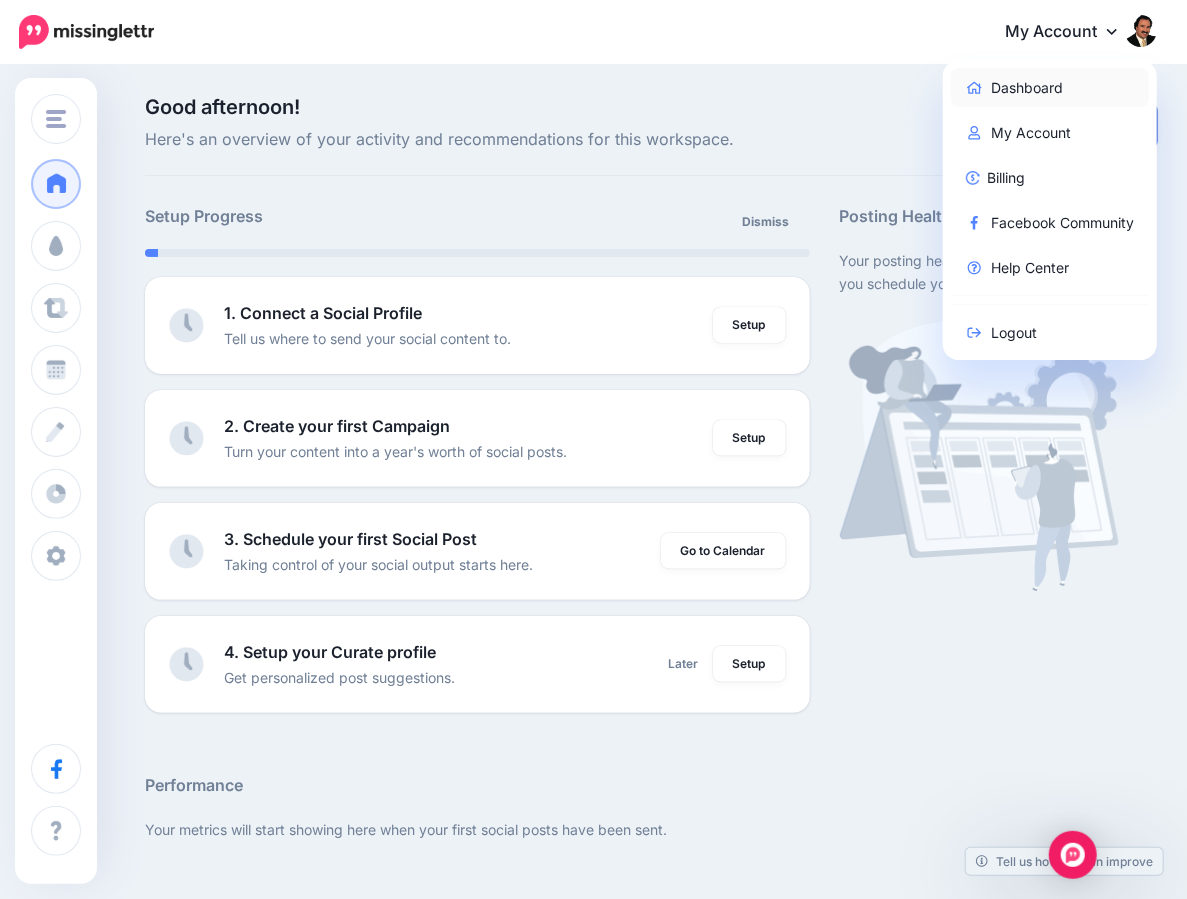 click on "Dashboard" at bounding box center [1050, 87] 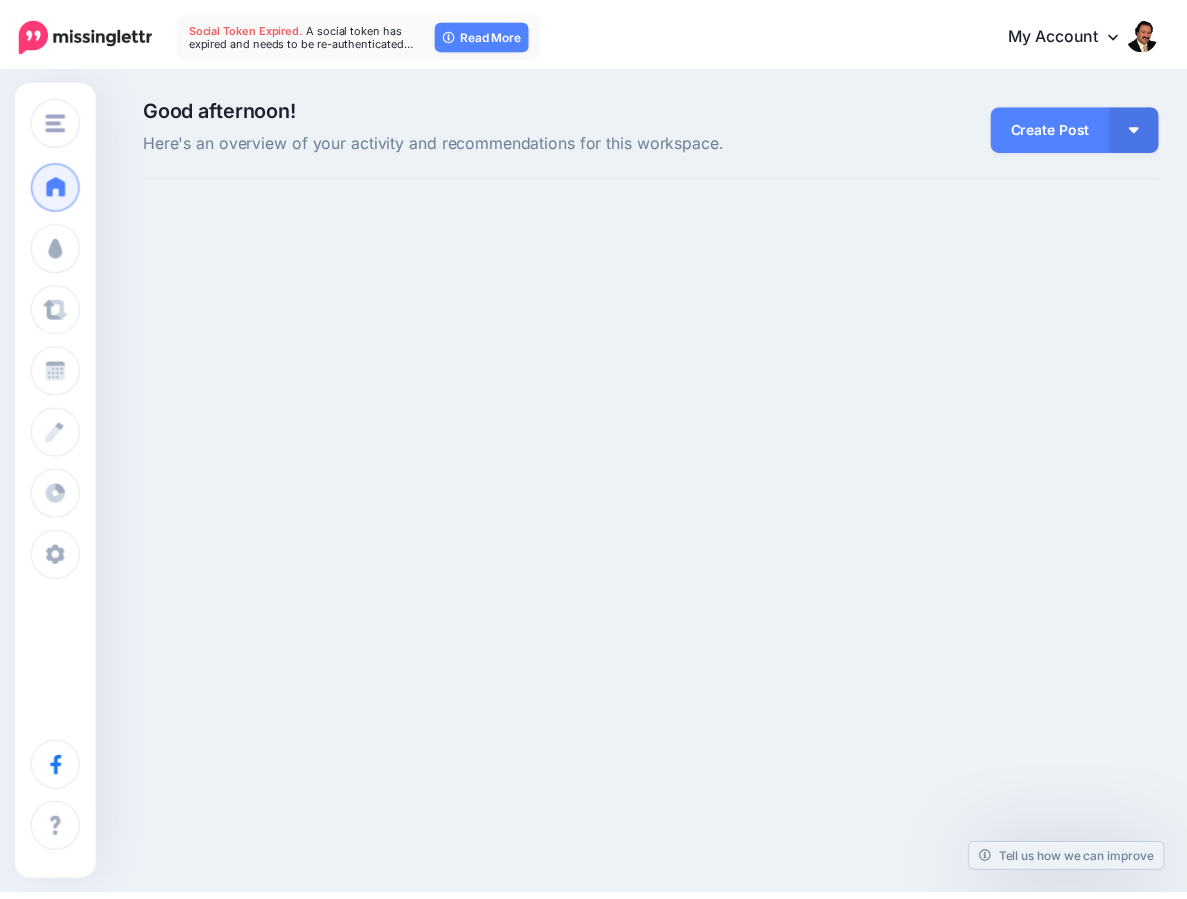 scroll, scrollTop: 0, scrollLeft: 0, axis: both 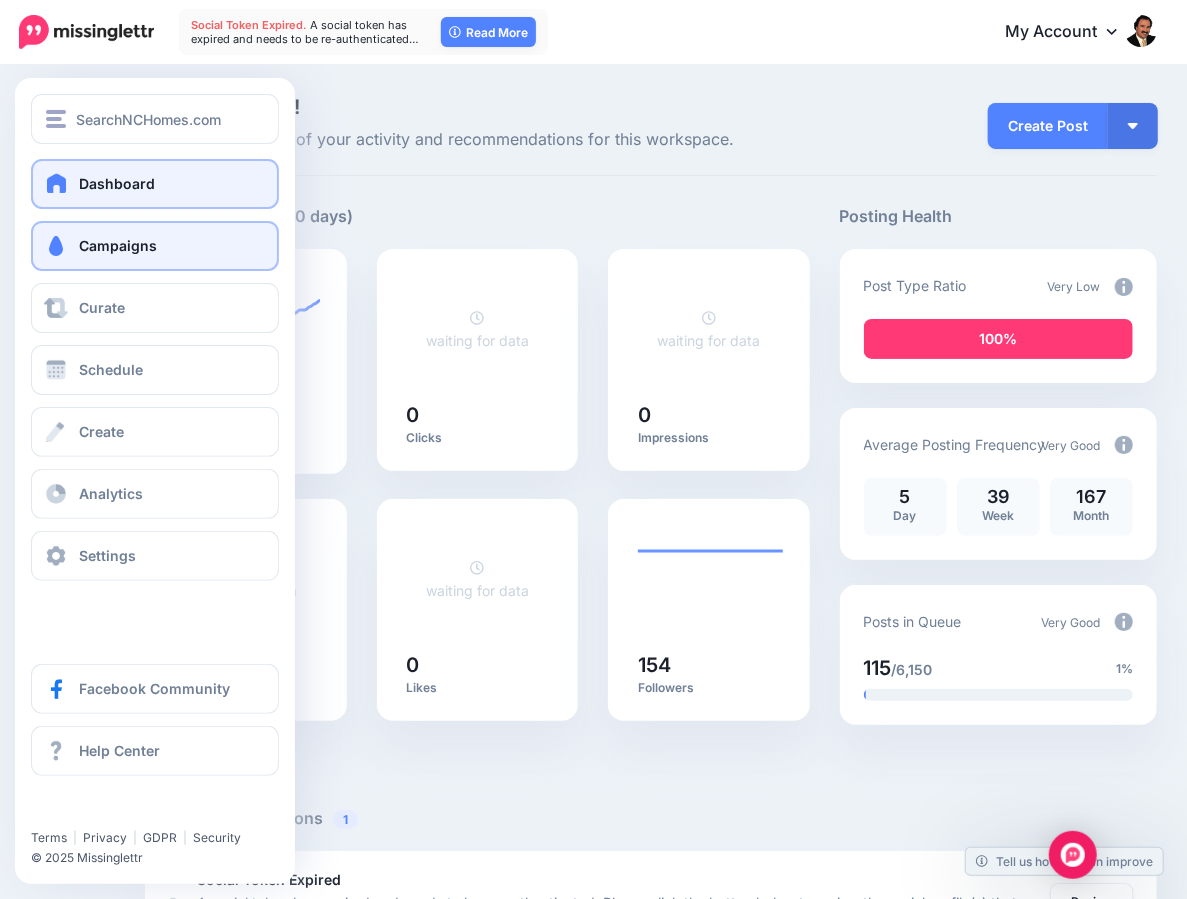 click on "Campaigns" at bounding box center (155, 246) 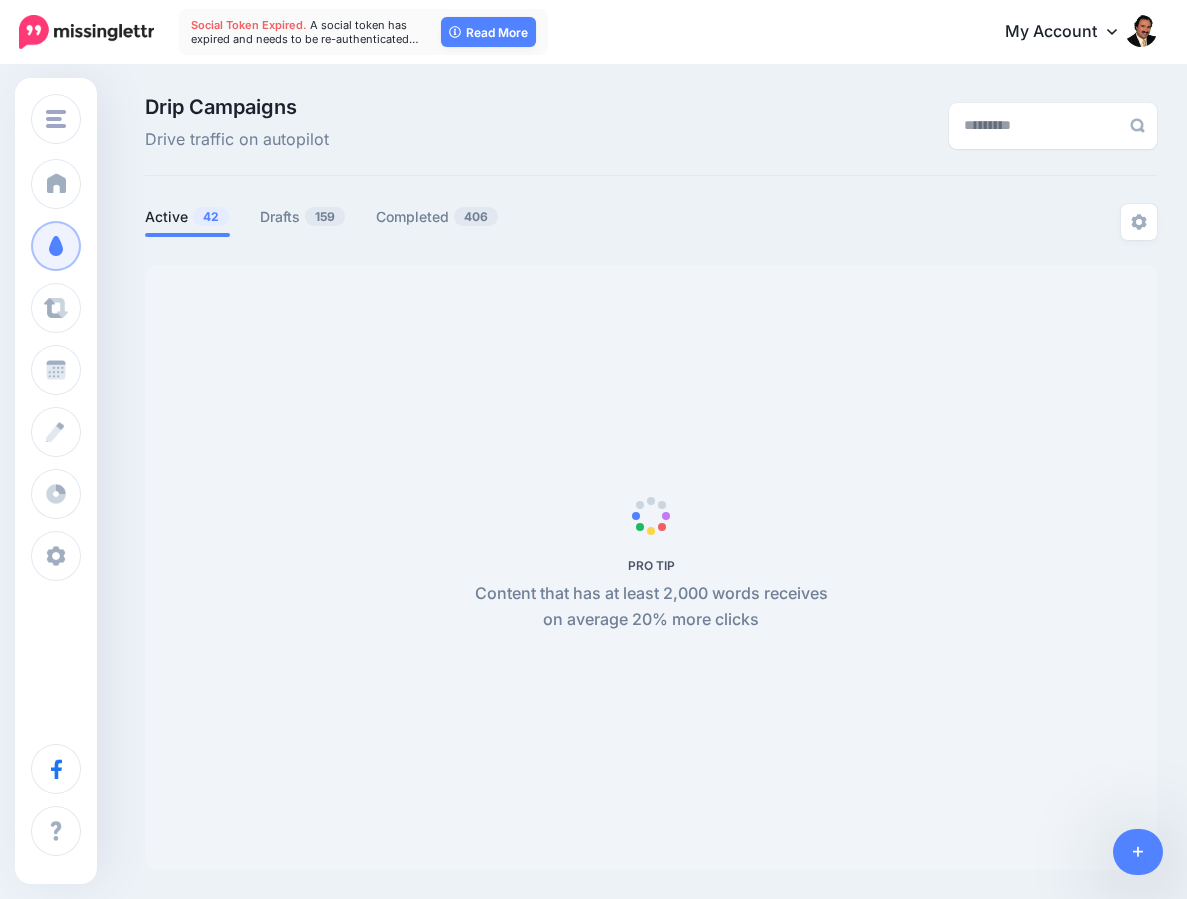 scroll, scrollTop: 0, scrollLeft: 0, axis: both 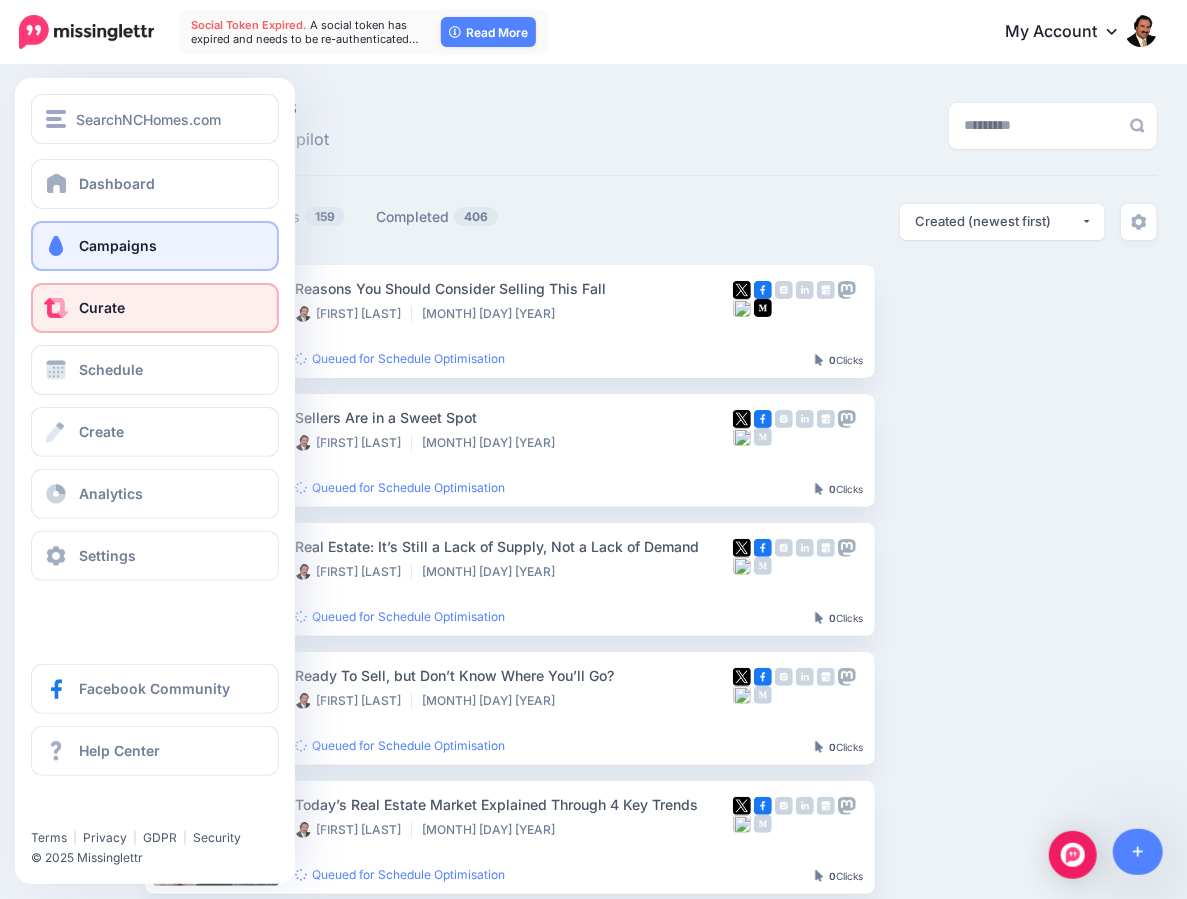 click at bounding box center [56, 308] 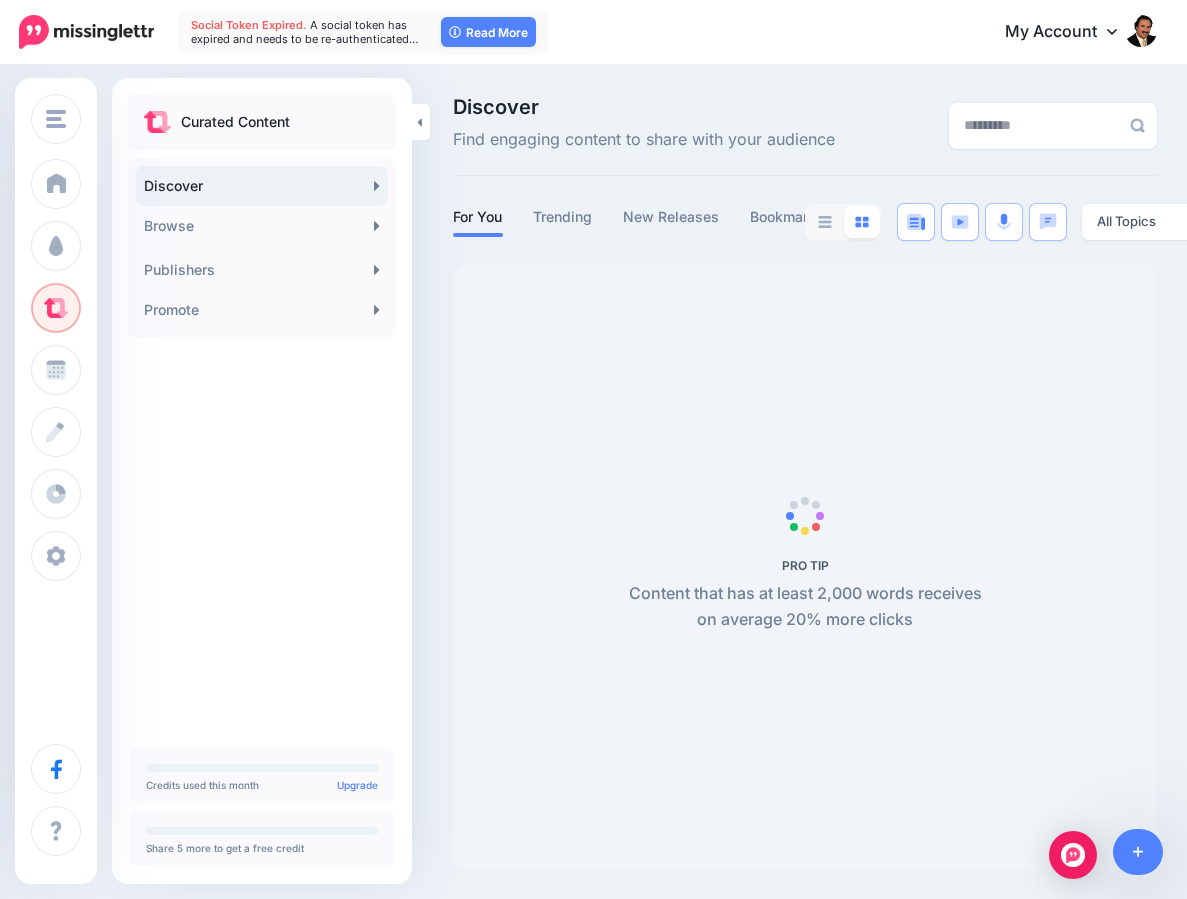 scroll, scrollTop: 0, scrollLeft: 0, axis: both 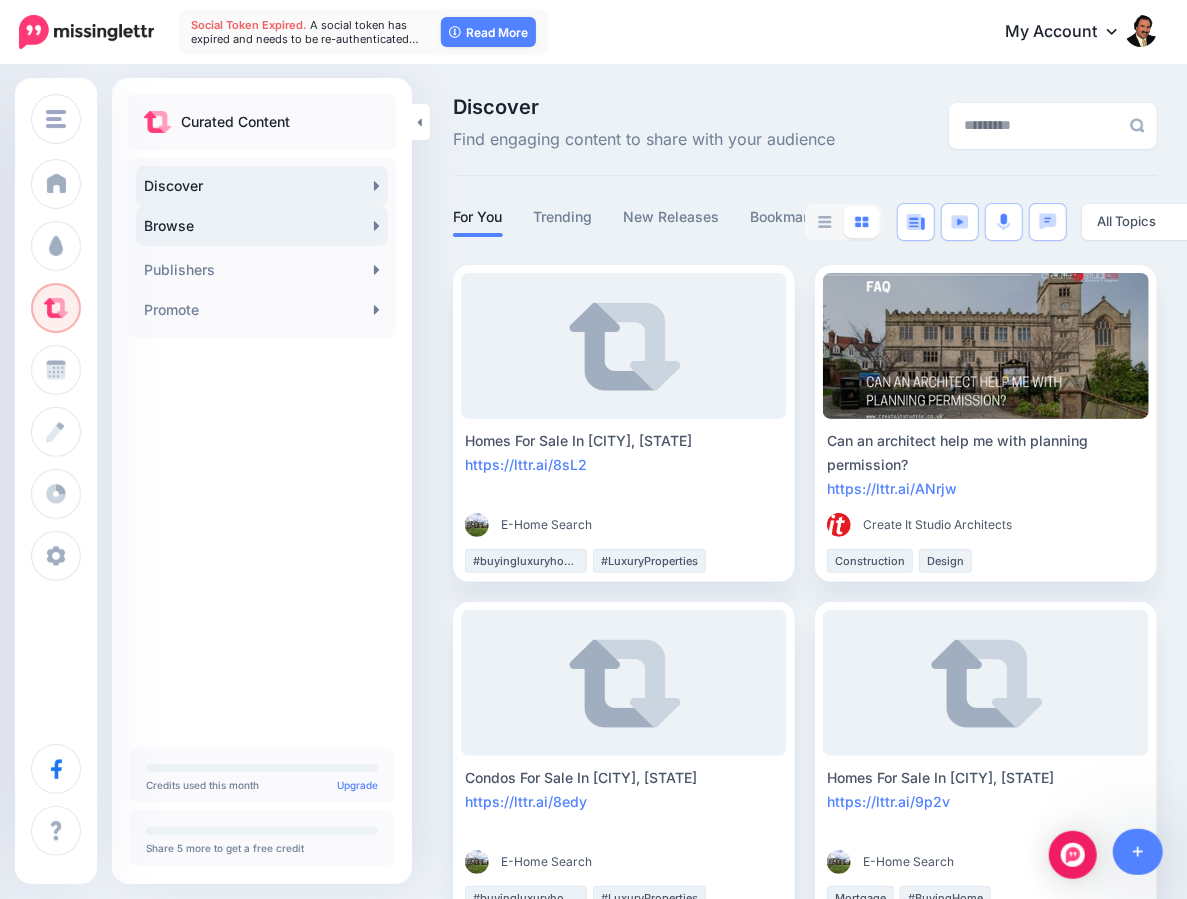click on "Browse" at bounding box center (262, 226) 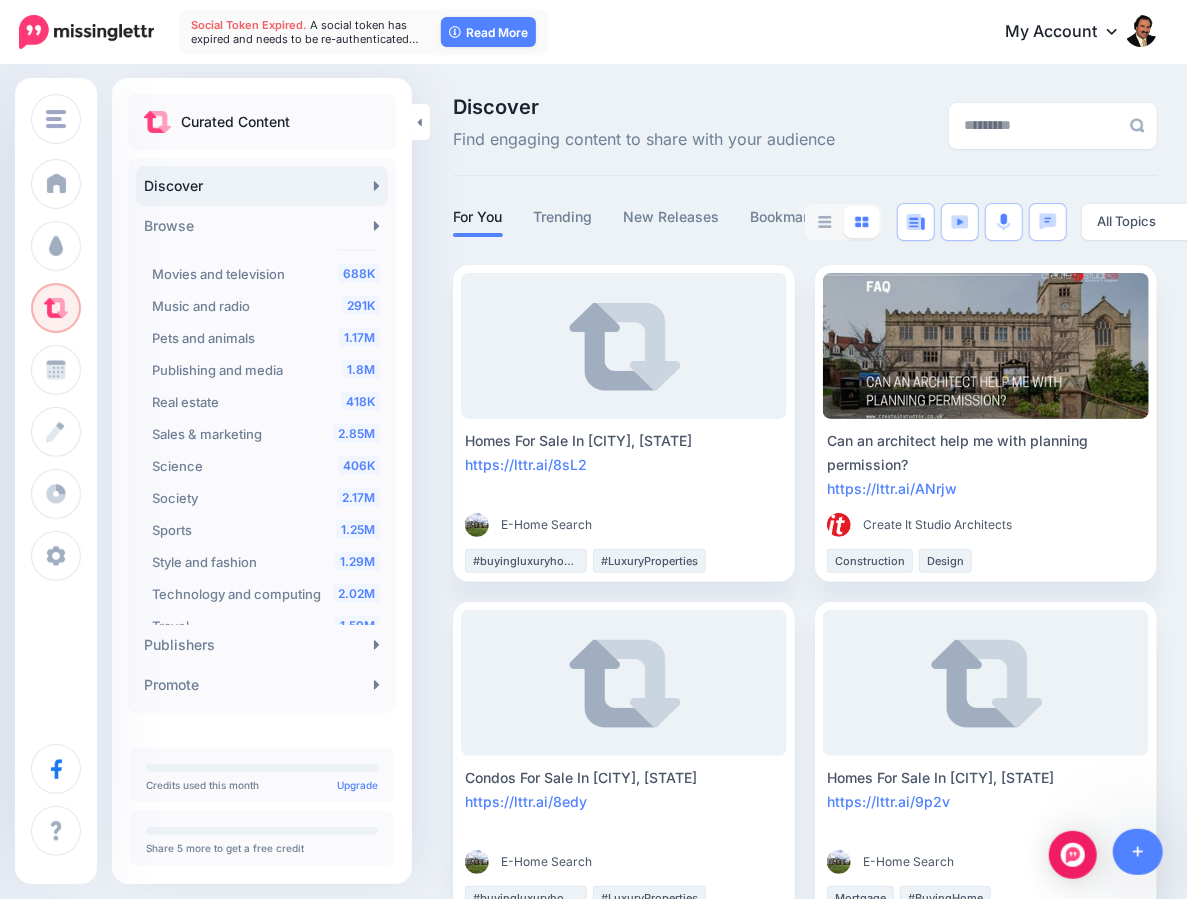 scroll, scrollTop: 548, scrollLeft: 0, axis: vertical 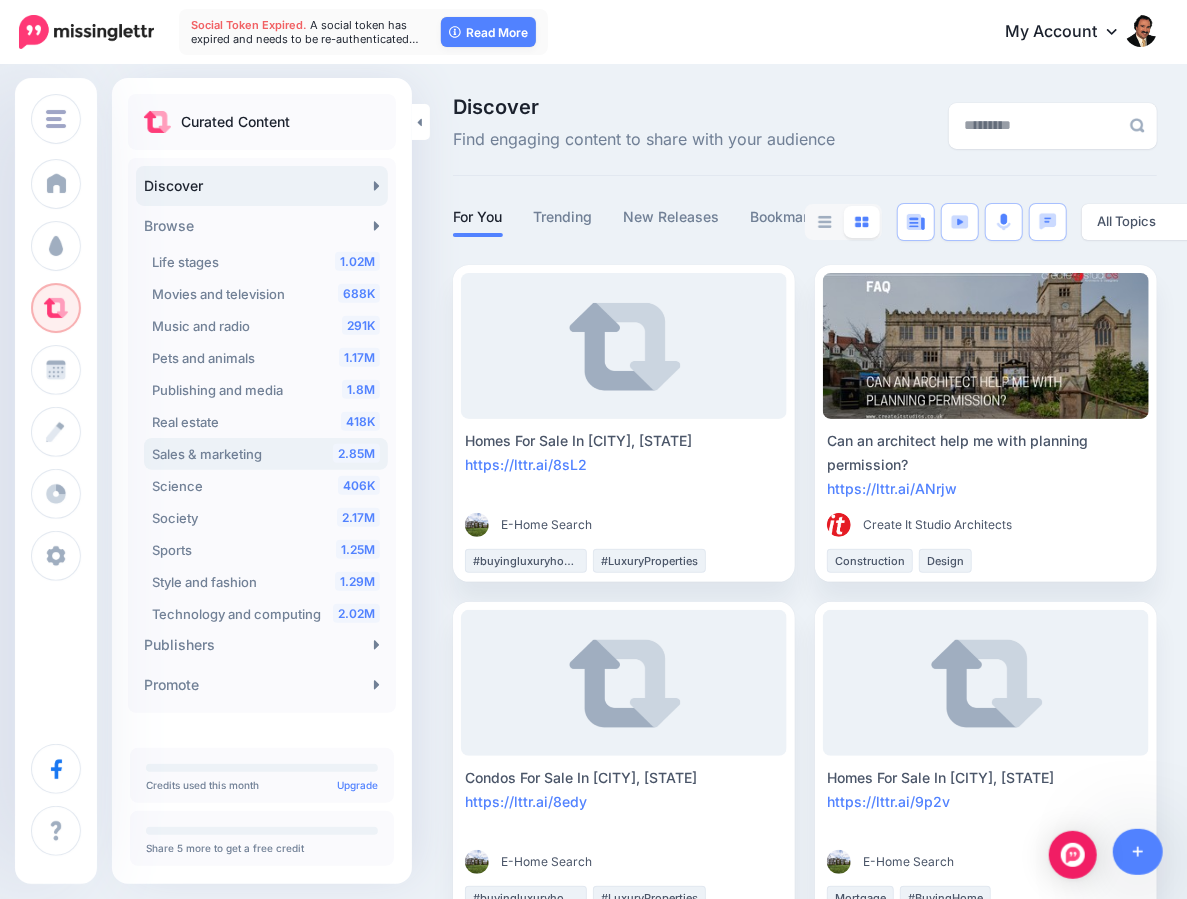 click on "Sales & marketing" at bounding box center (207, 454) 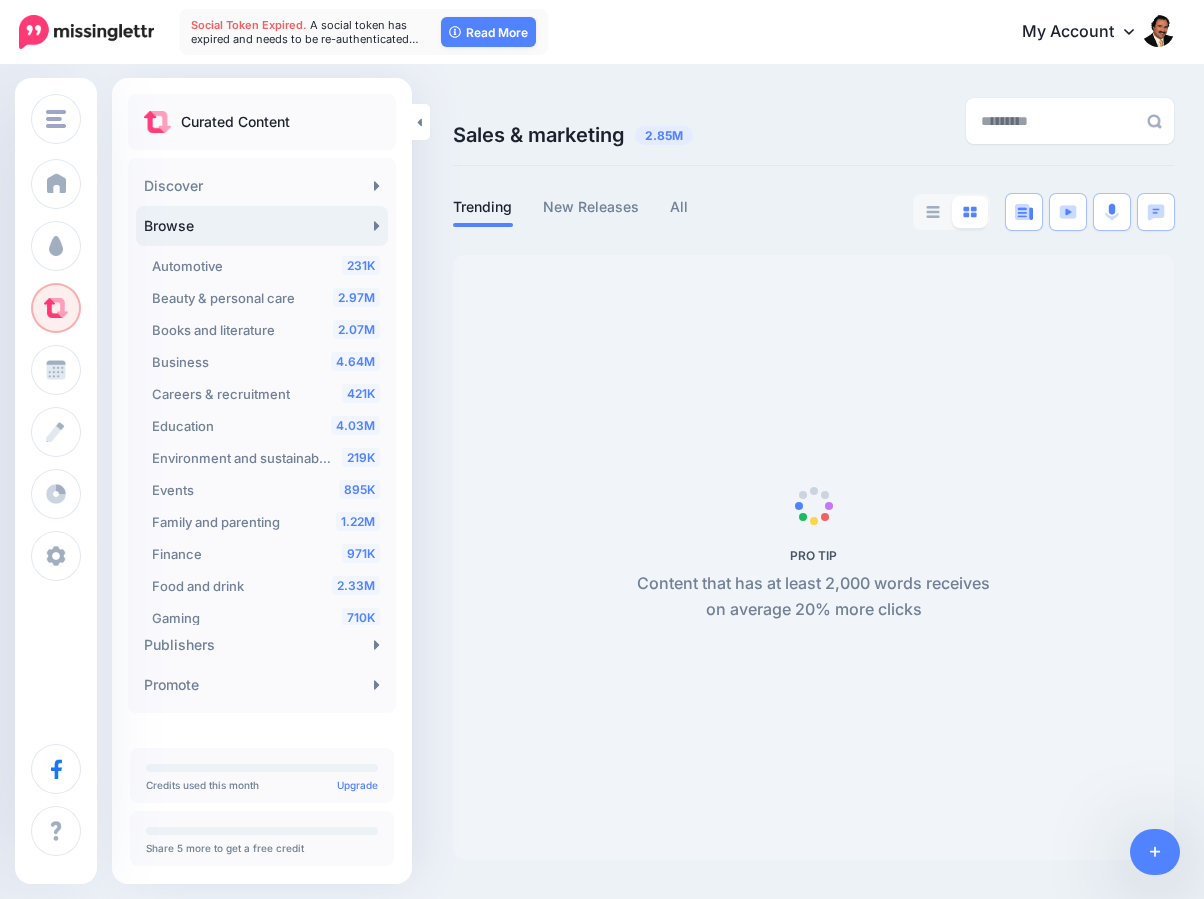 scroll, scrollTop: 0, scrollLeft: 0, axis: both 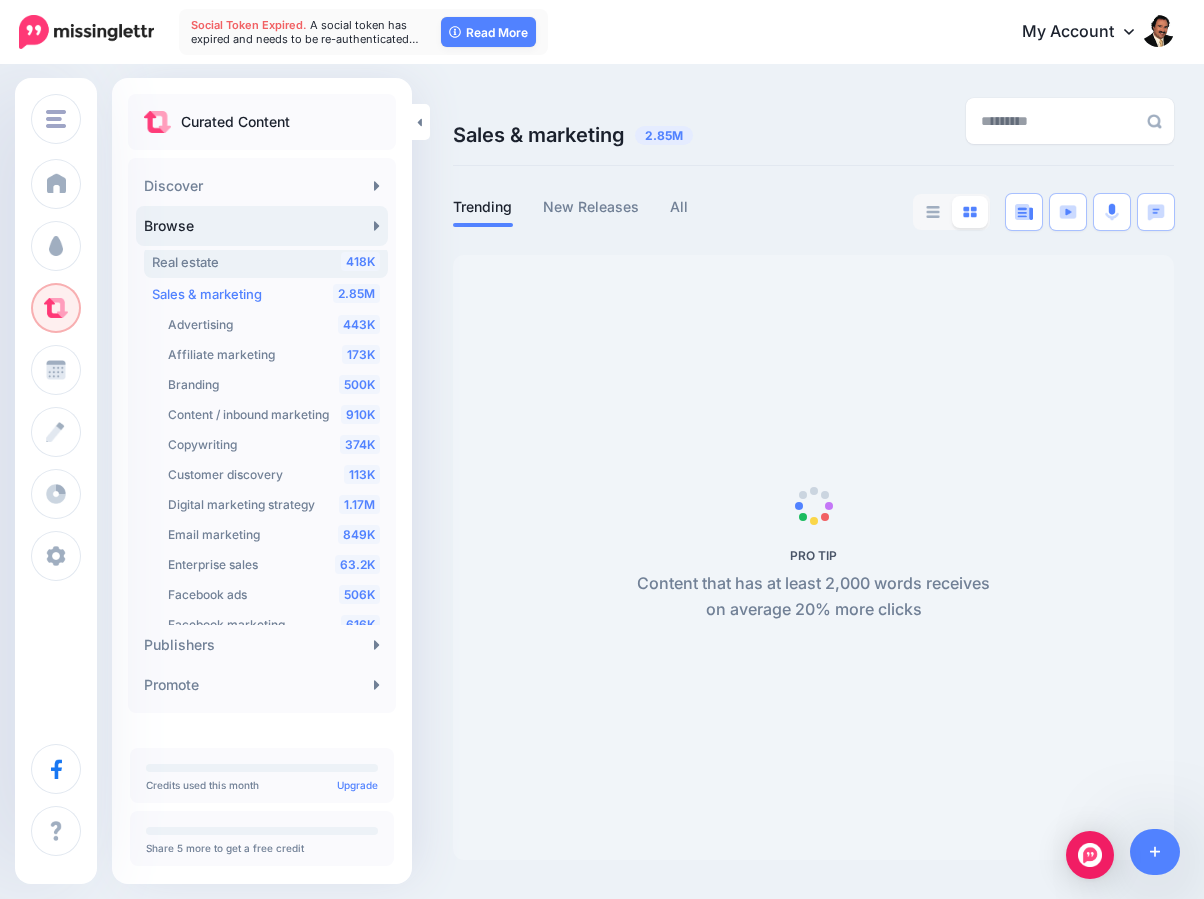 click on "418K
Real estate" at bounding box center (266, 262) 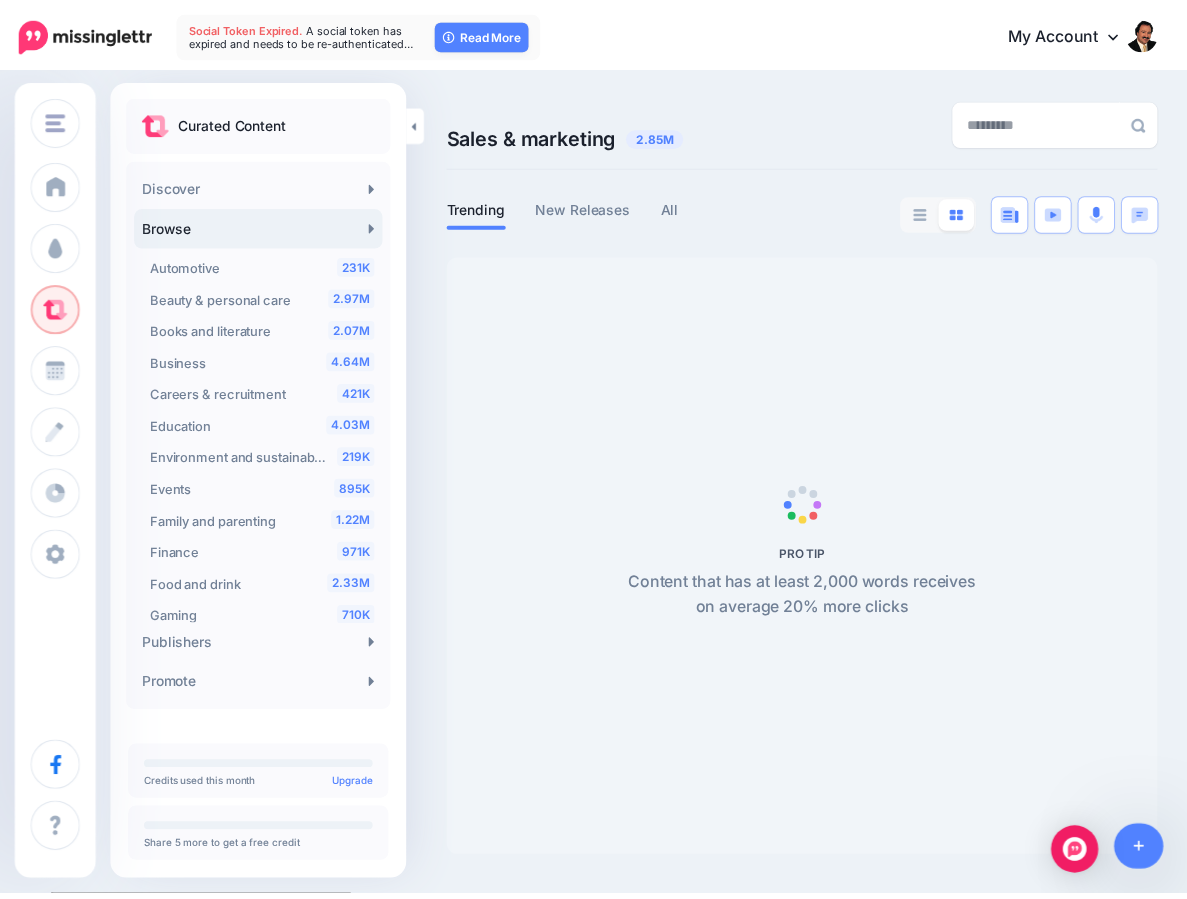 scroll, scrollTop: 0, scrollLeft: 0, axis: both 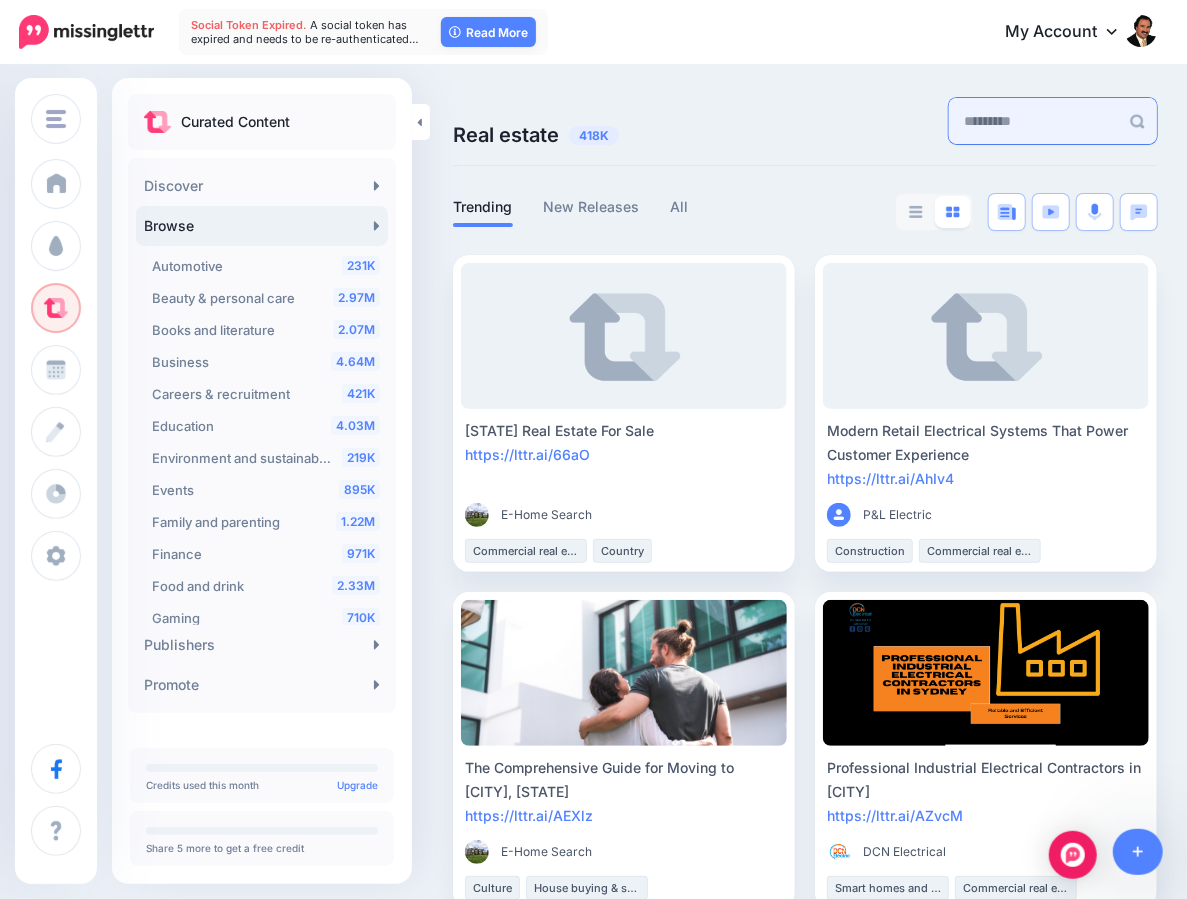 click at bounding box center [1034, 121] 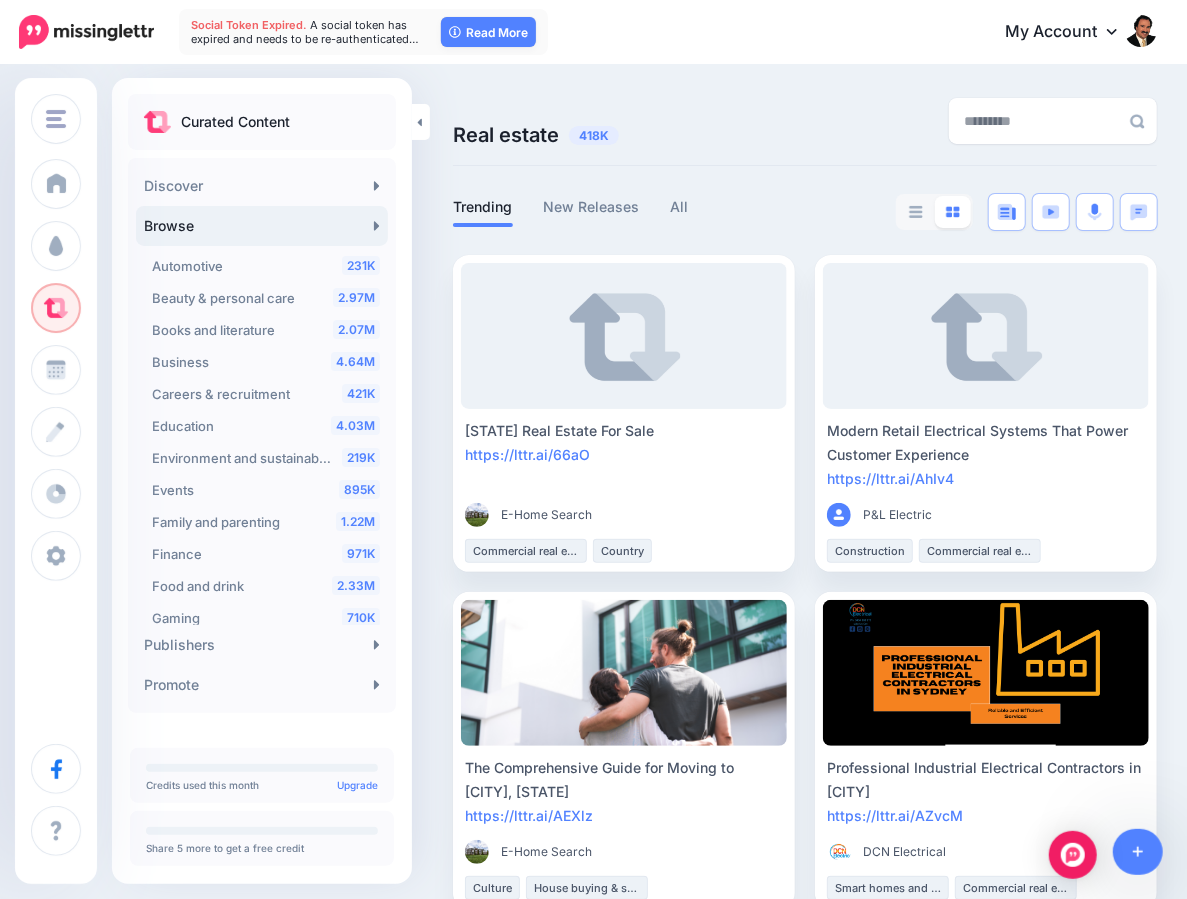 click on "Browse" at bounding box center (262, 226) 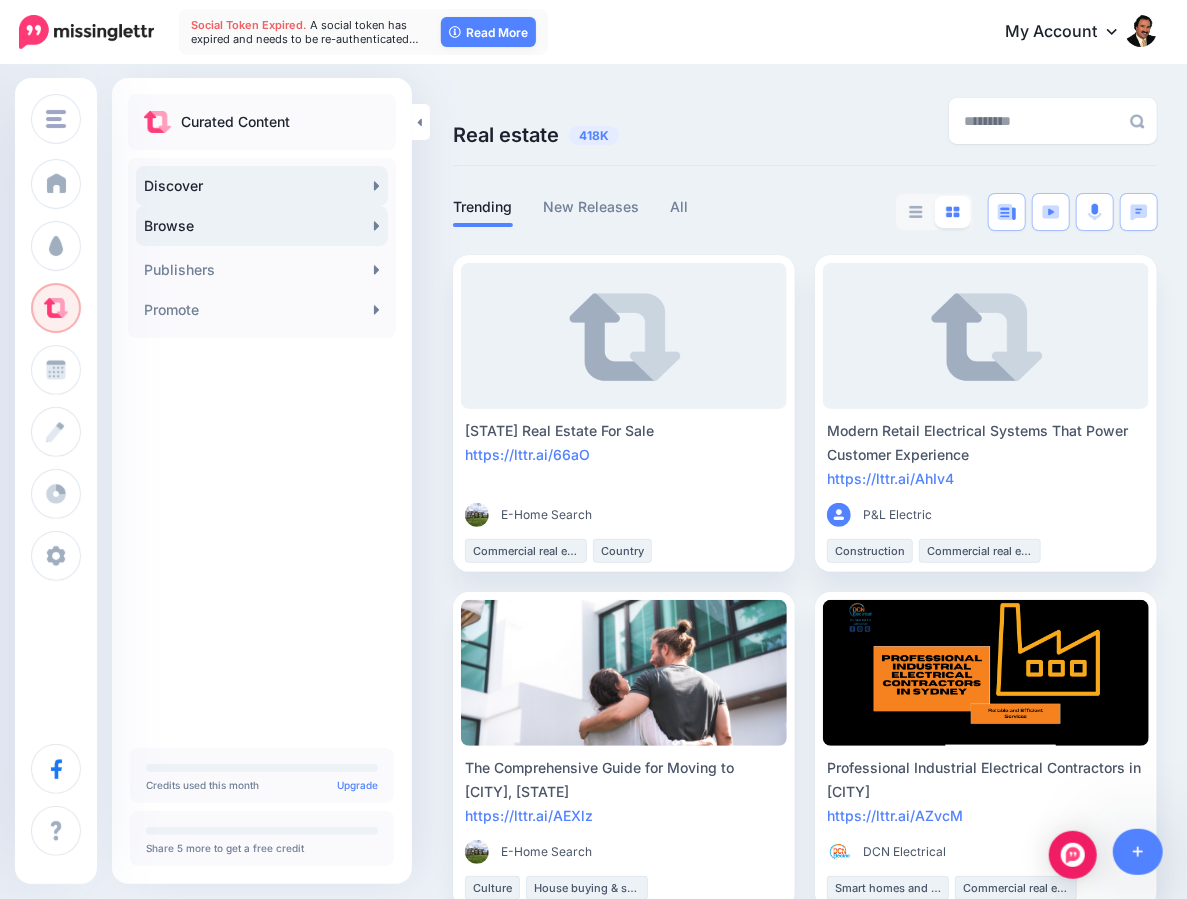 click on "Discover" at bounding box center (262, 186) 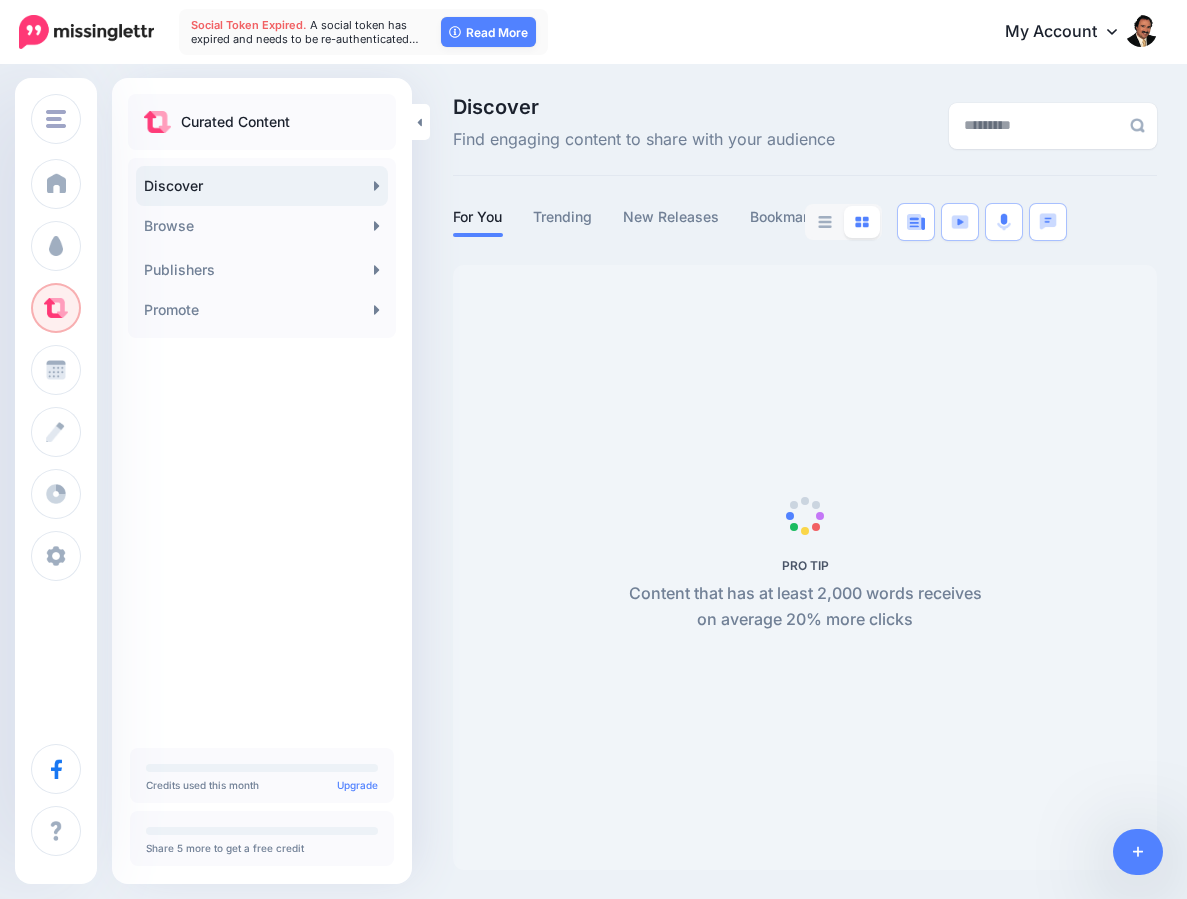 scroll, scrollTop: 0, scrollLeft: 0, axis: both 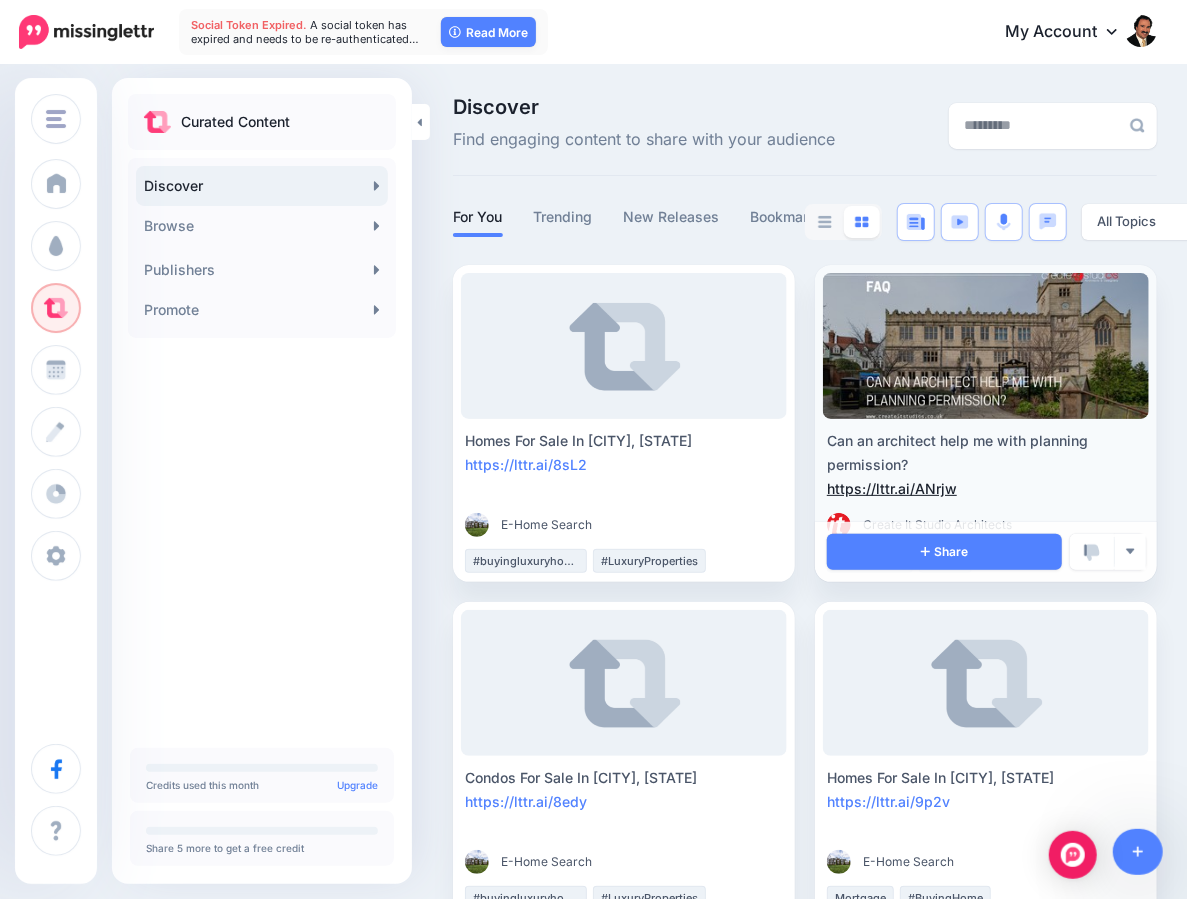 click on "https://lttr.ai/ANrjw" at bounding box center (892, 488) 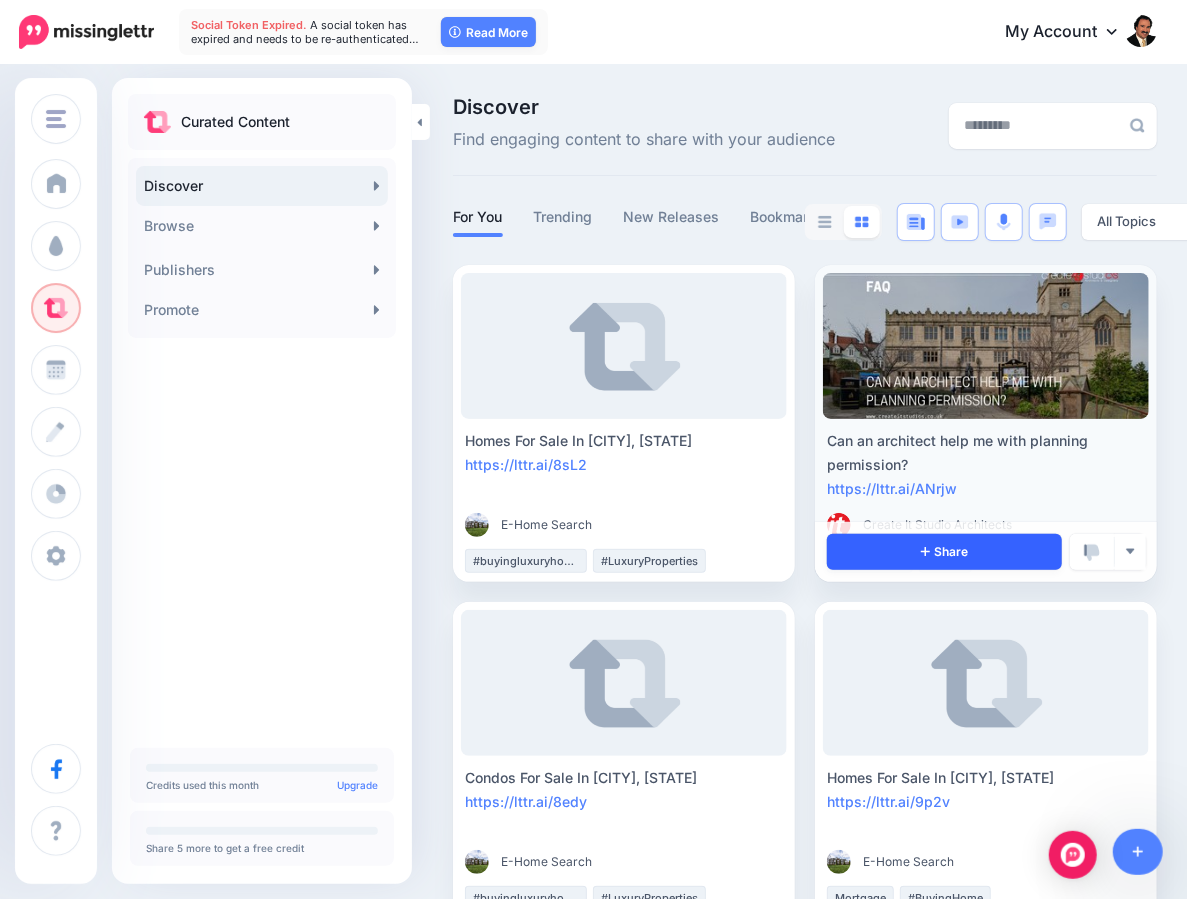 click on "Share" at bounding box center (944, 552) 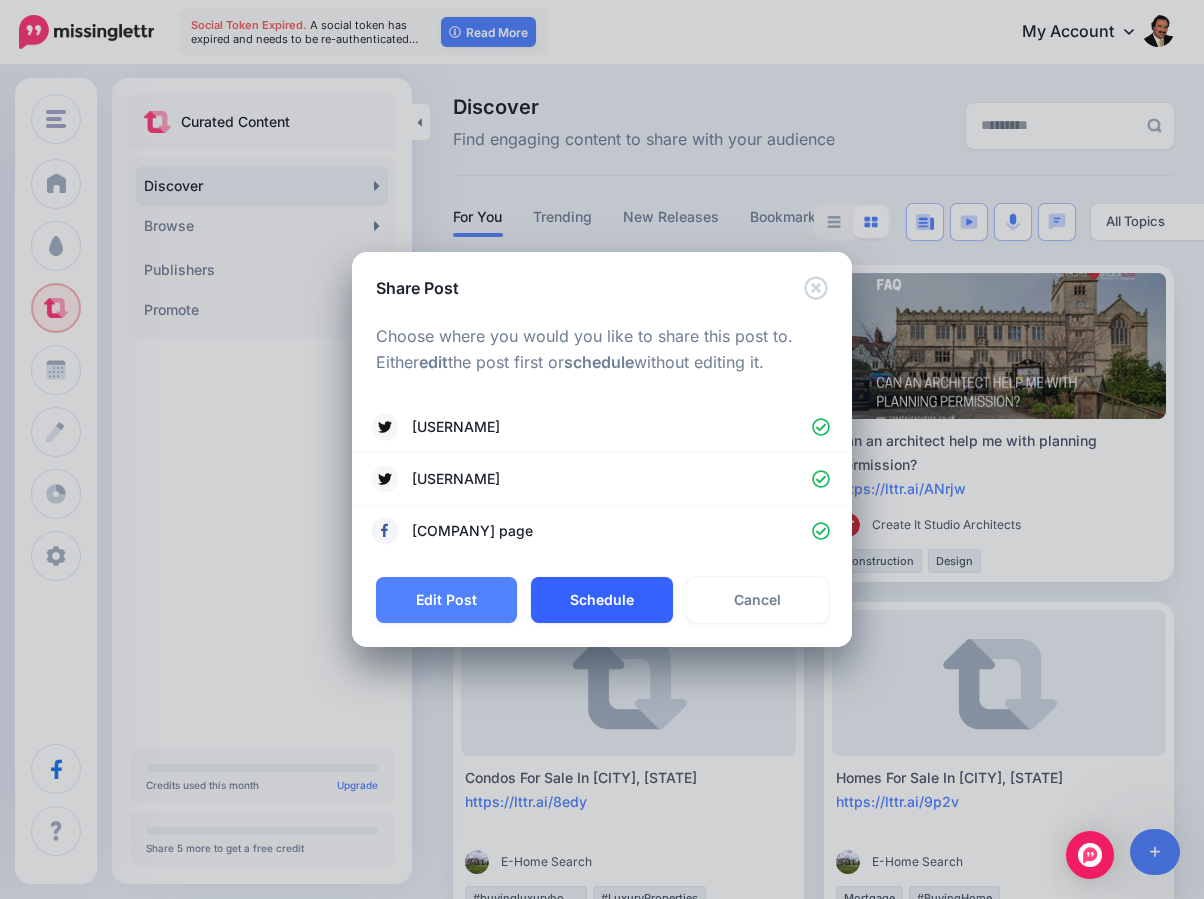 click on "Schedule" at bounding box center [601, 600] 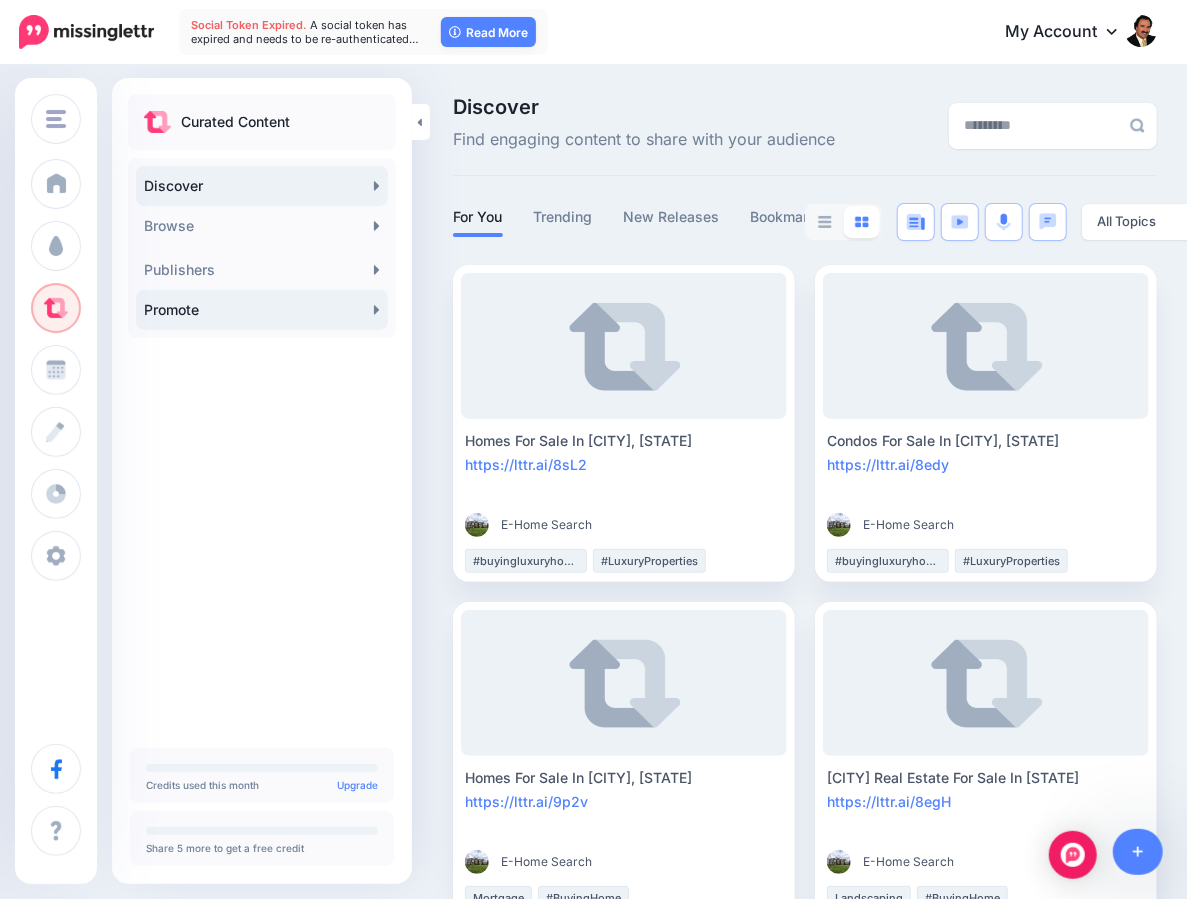 click on "Promote" at bounding box center [262, 310] 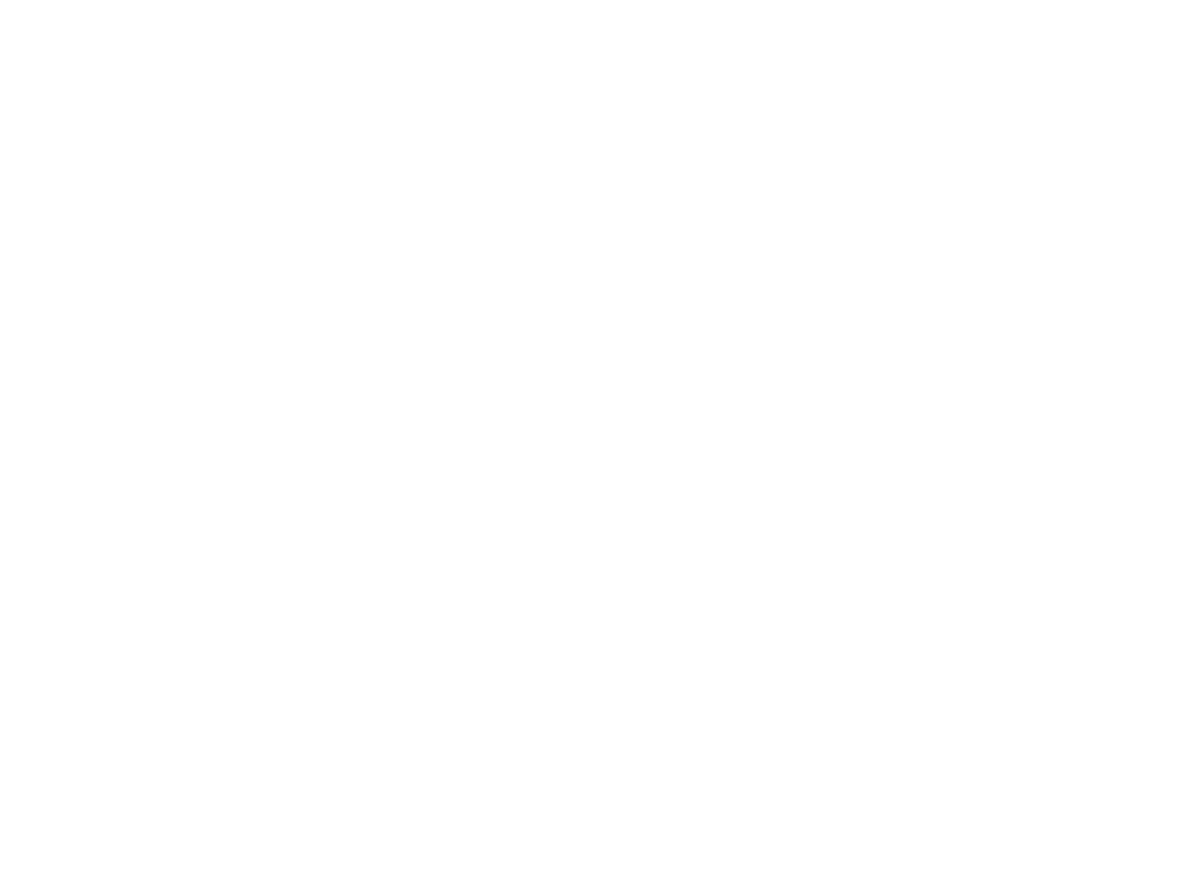 scroll, scrollTop: 0, scrollLeft: 0, axis: both 